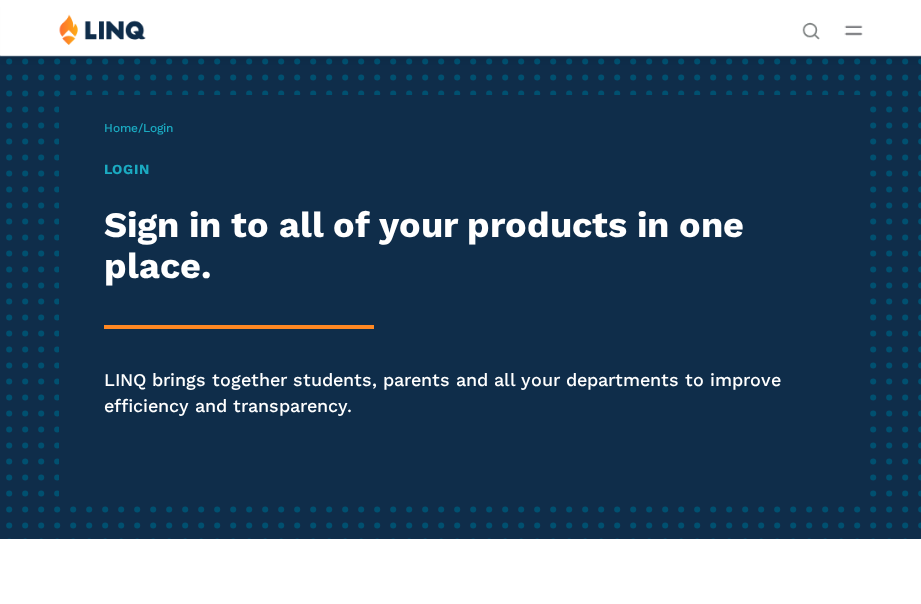 scroll, scrollTop: 0, scrollLeft: 0, axis: both 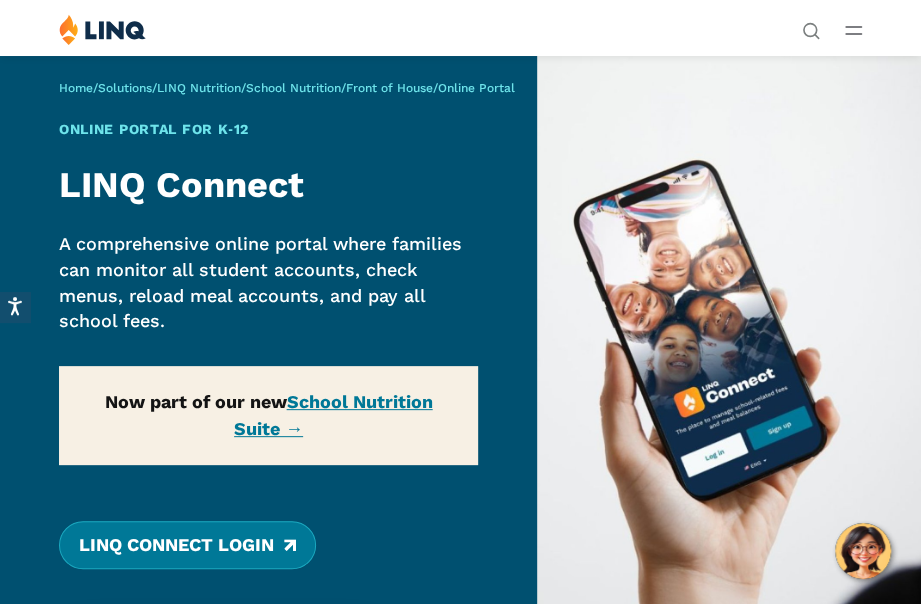 click on "LINQ Connect Login" at bounding box center (187, 545) 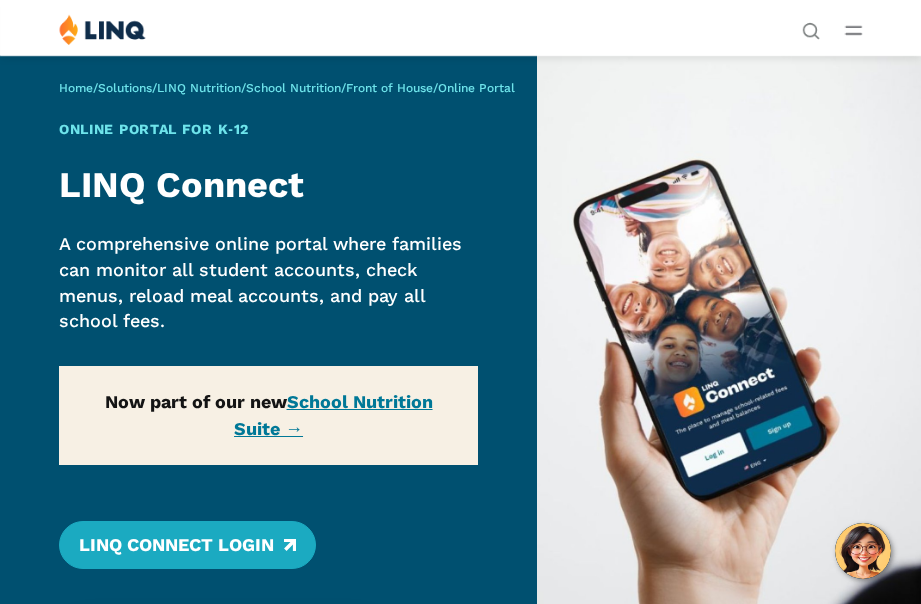 scroll, scrollTop: 0, scrollLeft: 0, axis: both 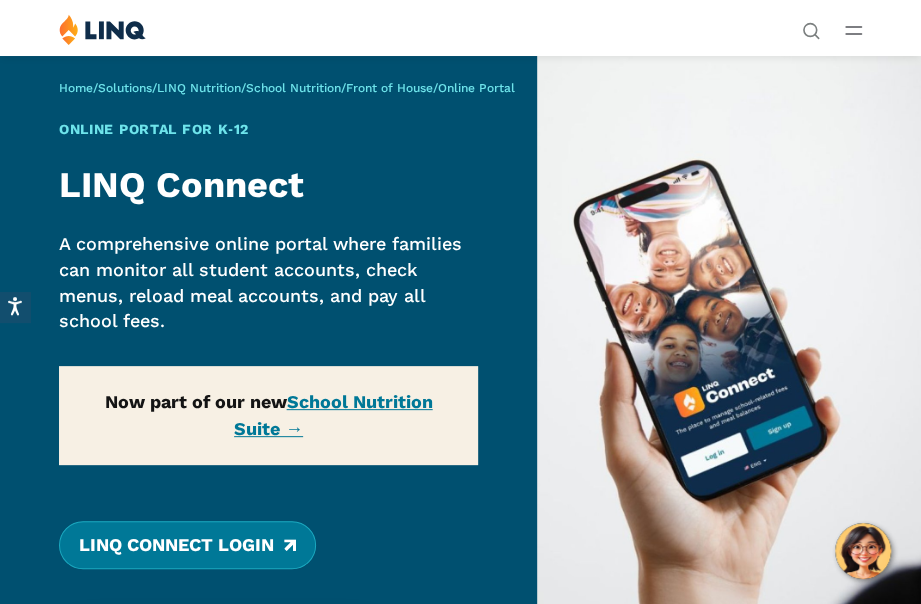 click on "LINQ Connect Login" at bounding box center (187, 545) 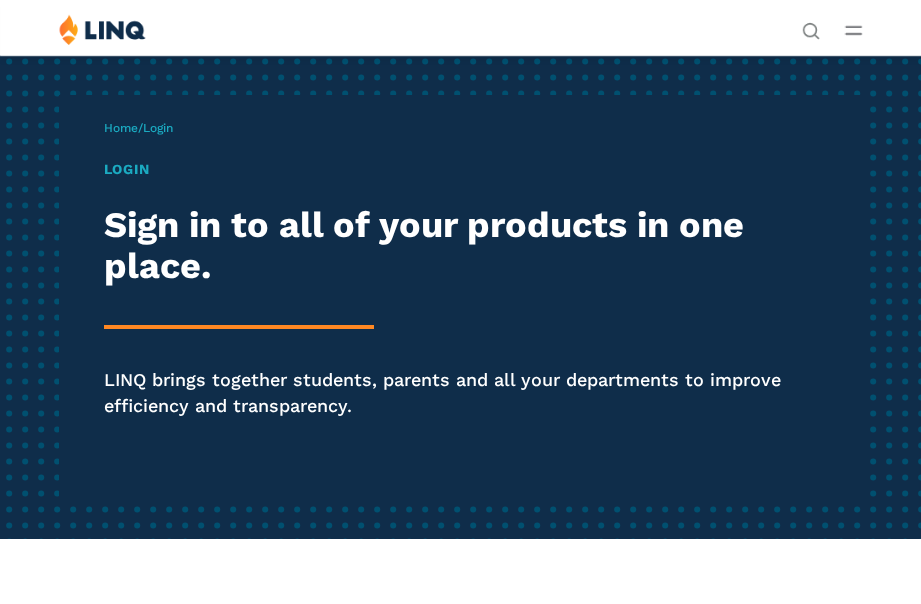 scroll, scrollTop: 0, scrollLeft: 0, axis: both 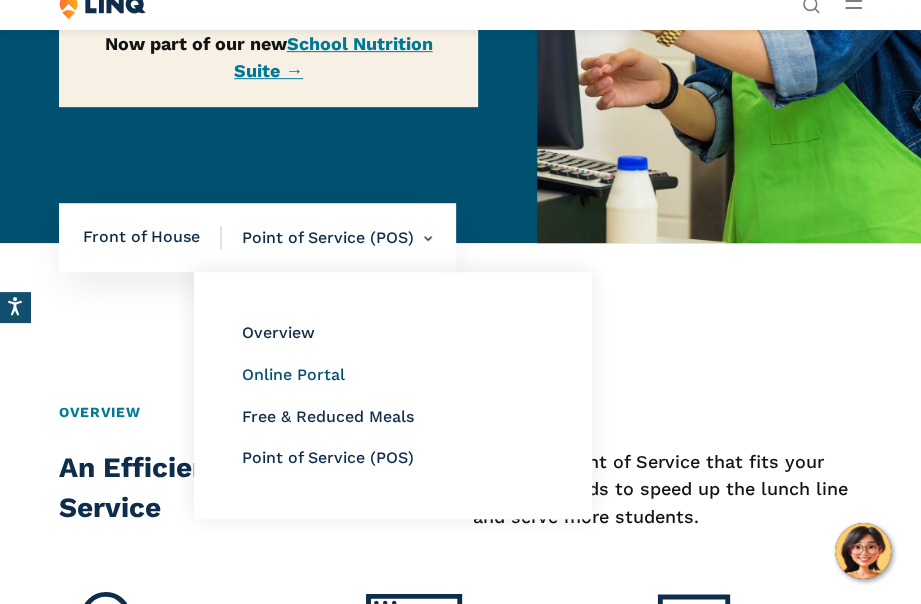 click on "Online Portal" at bounding box center [293, 374] 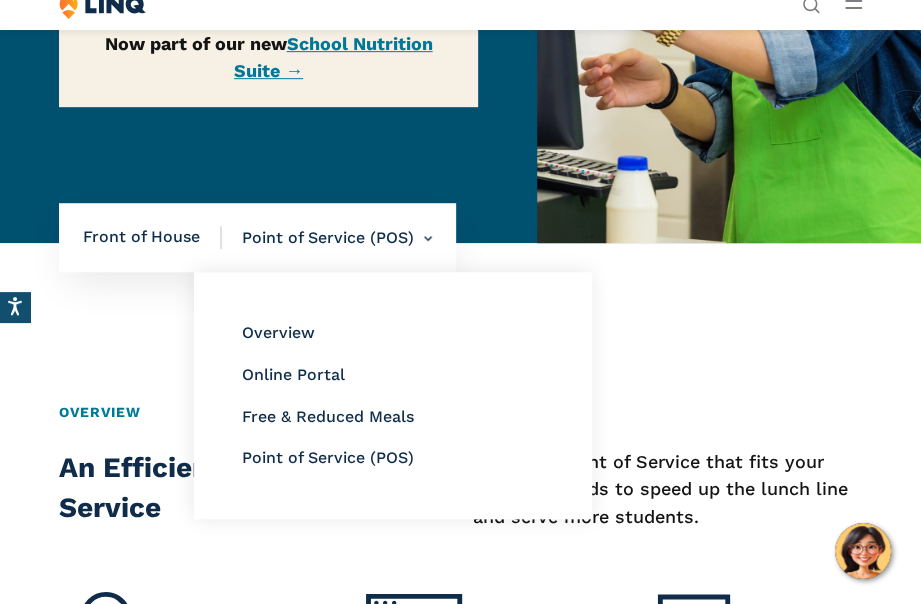 click on "Point of Service (POS)" at bounding box center (393, 458) 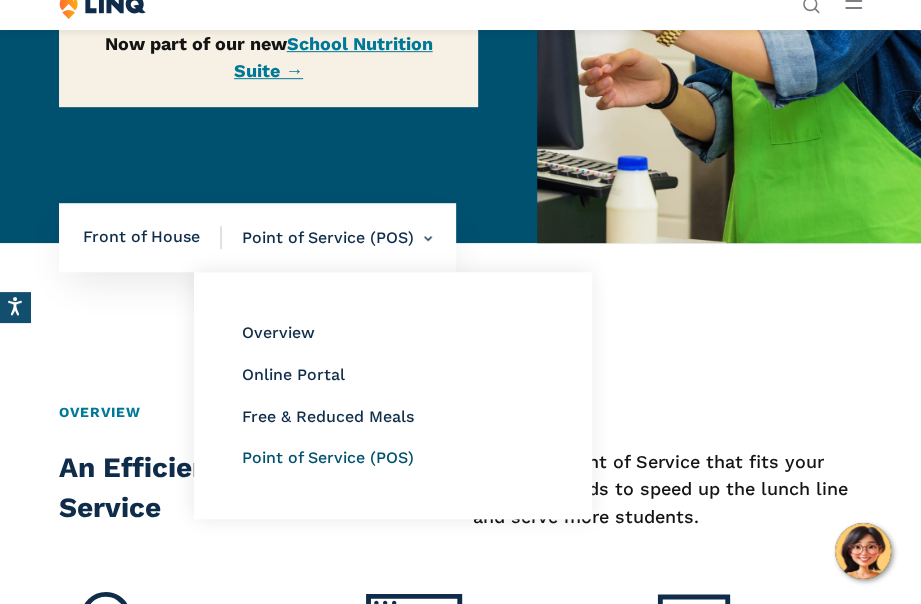 click on "Point of Service (POS)" at bounding box center (328, 457) 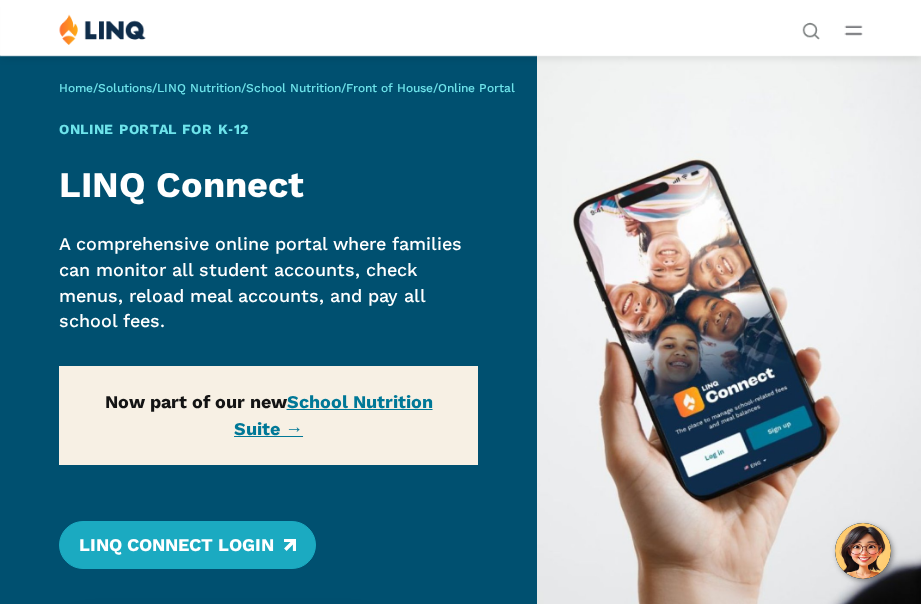 scroll, scrollTop: 0, scrollLeft: 0, axis: both 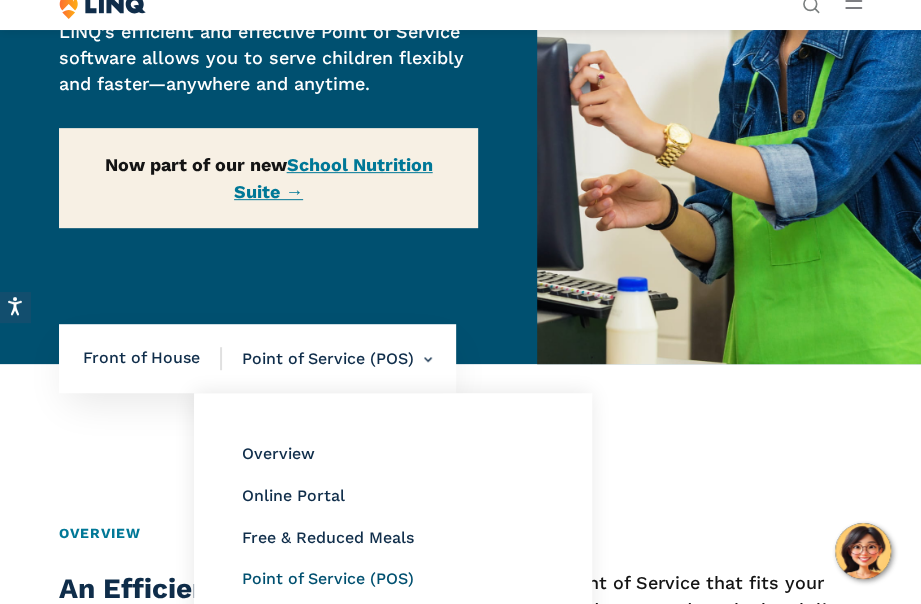 click on "Point of Service (POS)" at bounding box center [328, 578] 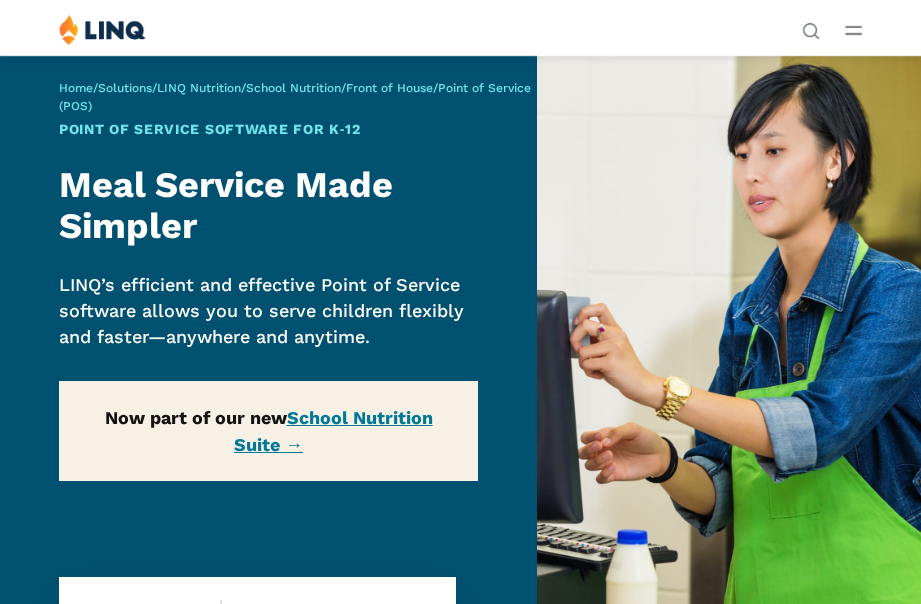 scroll, scrollTop: 0, scrollLeft: 0, axis: both 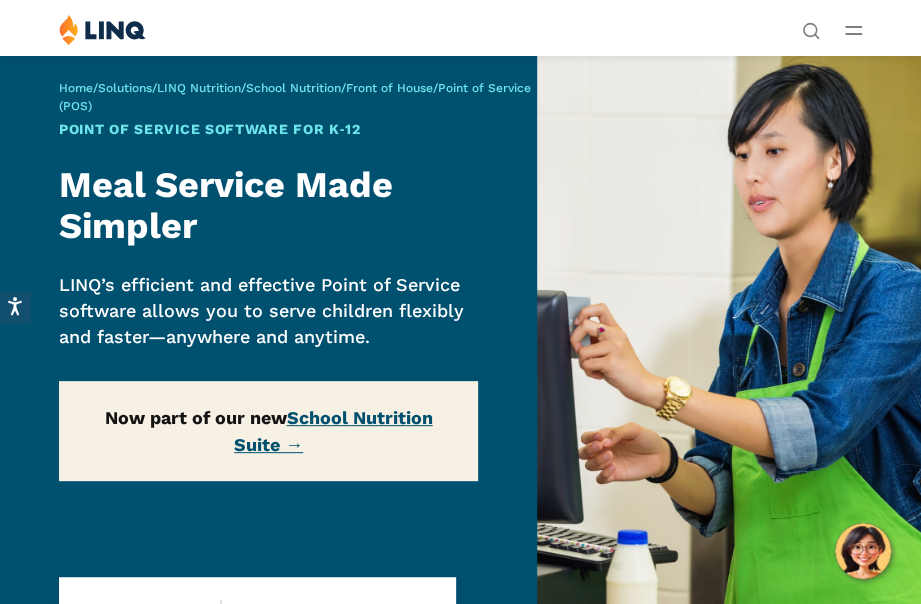click on "School Nutrition Suite →" at bounding box center [333, 431] 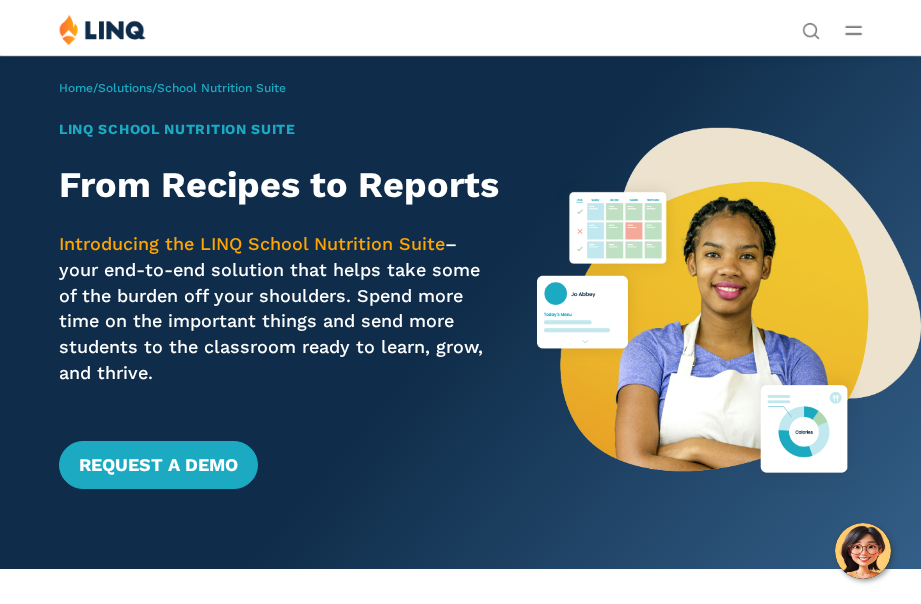 scroll, scrollTop: 0, scrollLeft: 0, axis: both 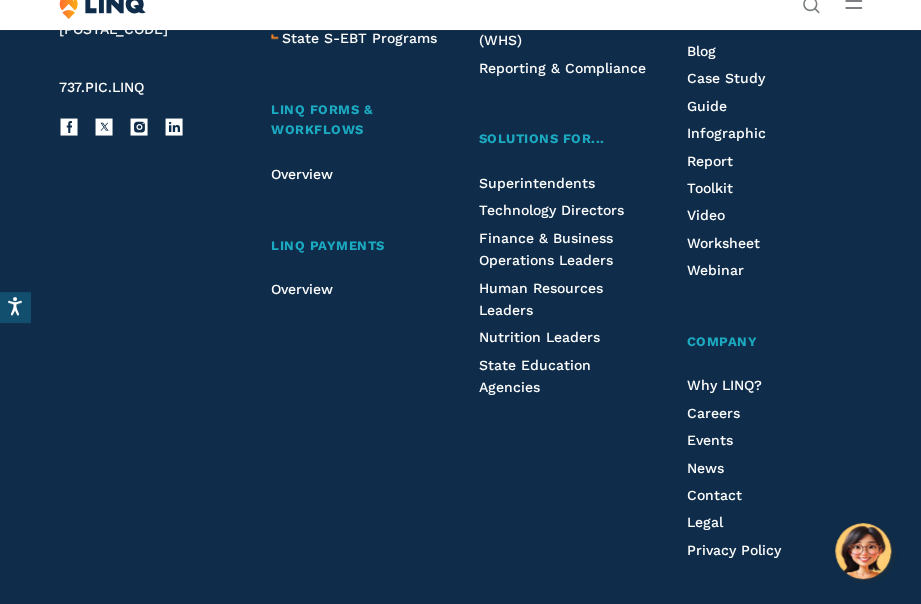click on "2801 Via Fortuna
Suite 400
Austin, TX 78746
737.PIC.LINQ
Facebook
X
Instagram
LinkedIn
Email
LINQ Nutrition NEW  School Nutrition Suite
School Nutrition
State Nutrition
State S-EBT Programs
LINQ Forms & Workflows Overview
LINQ Payments Overview
LINQ ERP Finance & Accounting
HR & Payroll
Purchasing
Warehouse Management (WHS)
Reporting & Compliance
Solutions For... Superintendents
Technology Directors
Finance & Business Operations Leaders
Human Resources Leaders
Nutrition Leaders
State Education Agencies
Experience Overview
Resources Blog
Case Study
Guide
Infographic
Report
Toolkit
Video
Worksheet
Webinar
Company Why LINQ?
Careers
Events
News
Contact
Legal
Privacy Policy
Privacy Policy
Legal
Pay an Invoice" at bounding box center [460, 280] 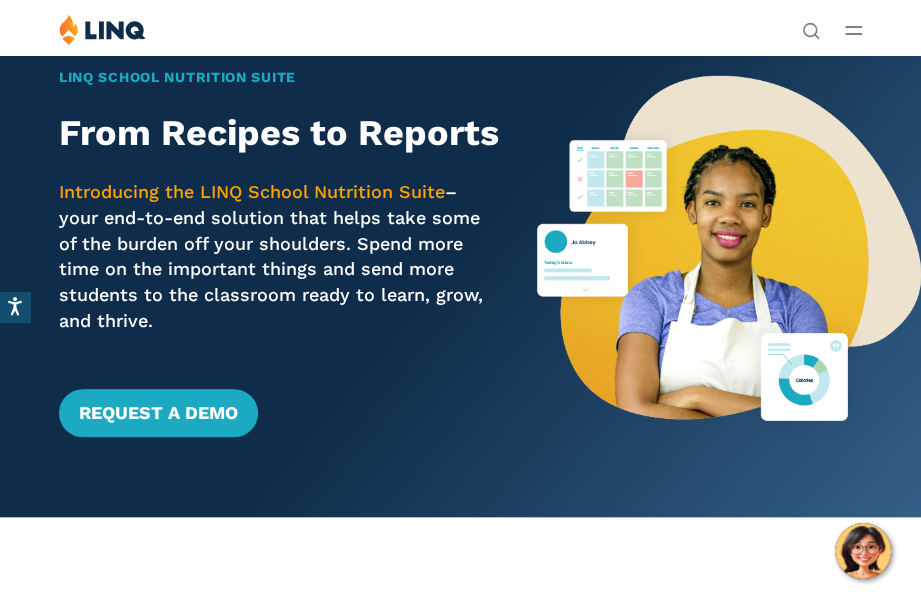 scroll, scrollTop: 0, scrollLeft: 0, axis: both 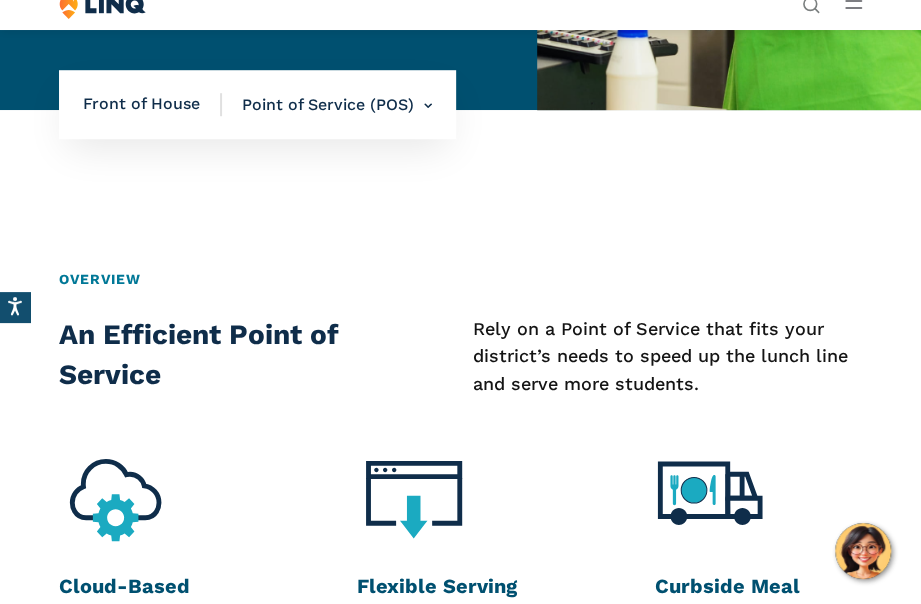 click on "Front of House" at bounding box center (152, 104) 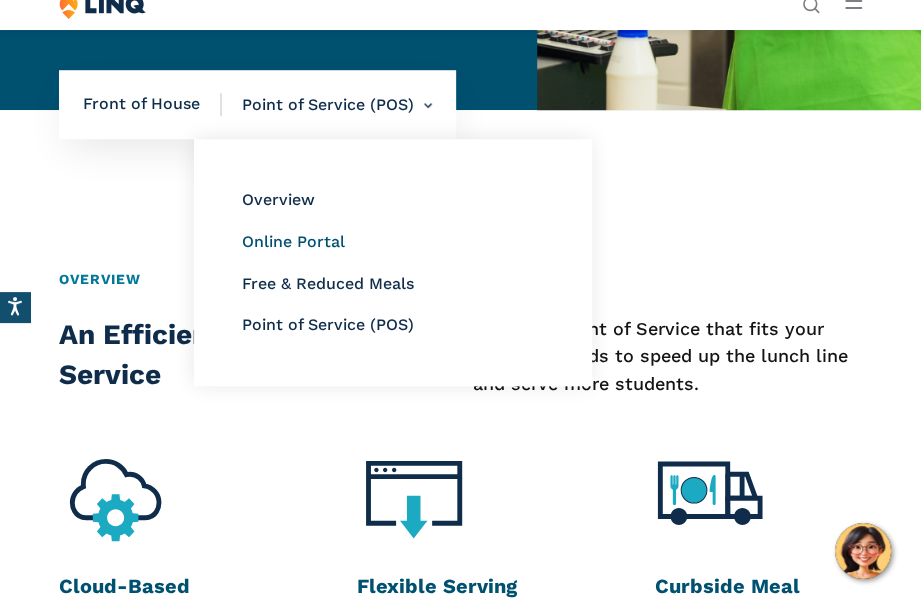 click on "Online Portal" at bounding box center (293, 241) 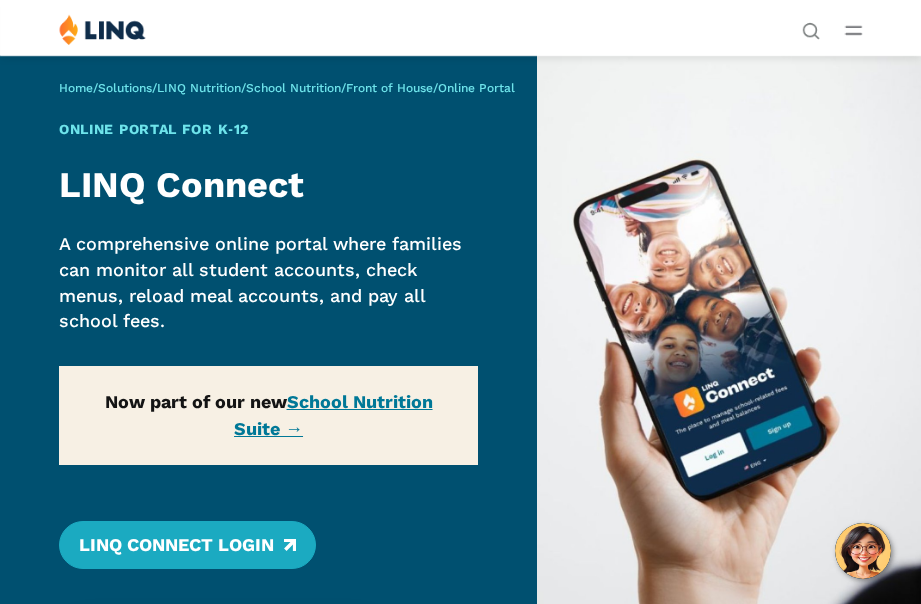 scroll, scrollTop: 0, scrollLeft: 0, axis: both 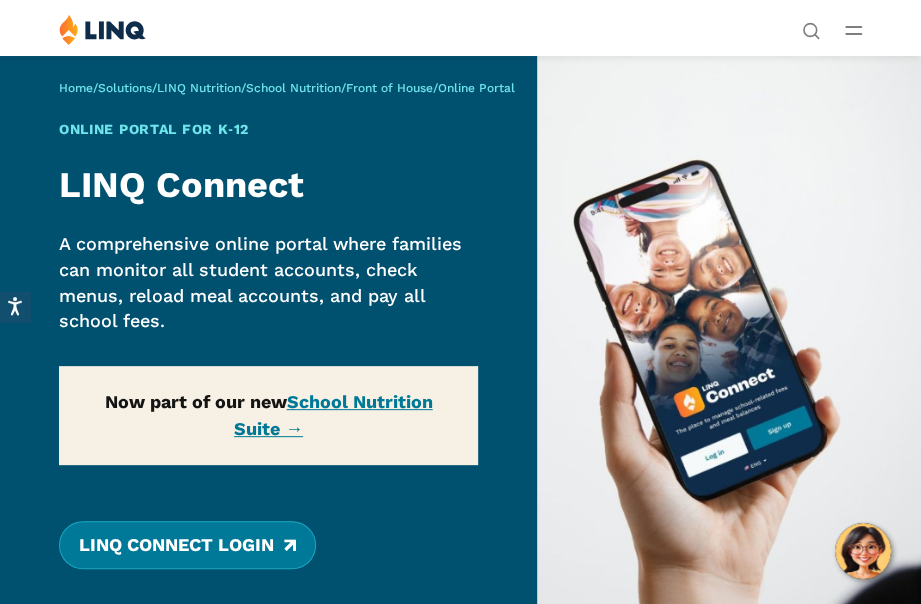 click on "LINQ Connect Login" at bounding box center [187, 545] 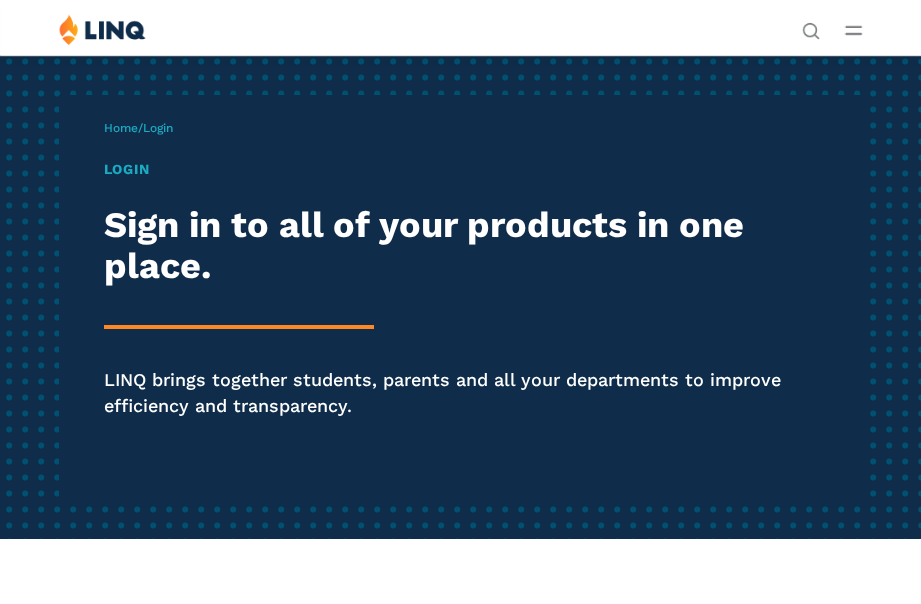 scroll, scrollTop: 0, scrollLeft: 0, axis: both 